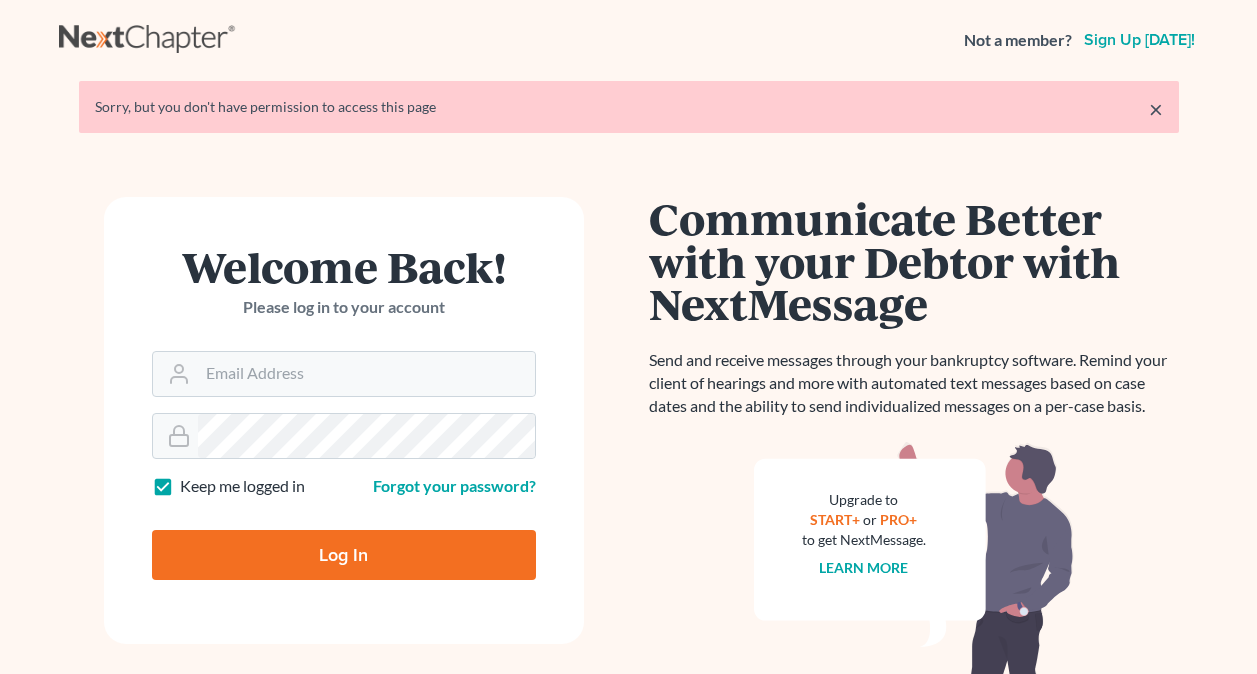 scroll, scrollTop: 0, scrollLeft: 0, axis: both 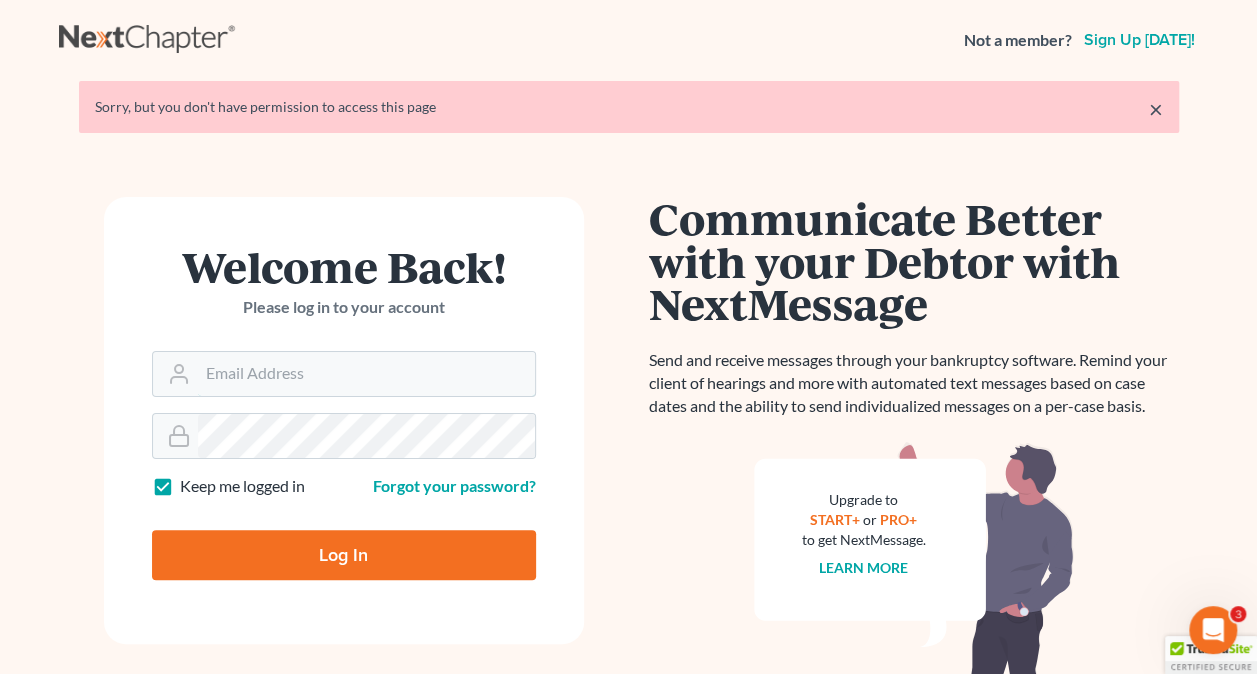 type on "[PERSON_NAME][EMAIL_ADDRESS][PERSON_NAME][DOMAIN_NAME]" 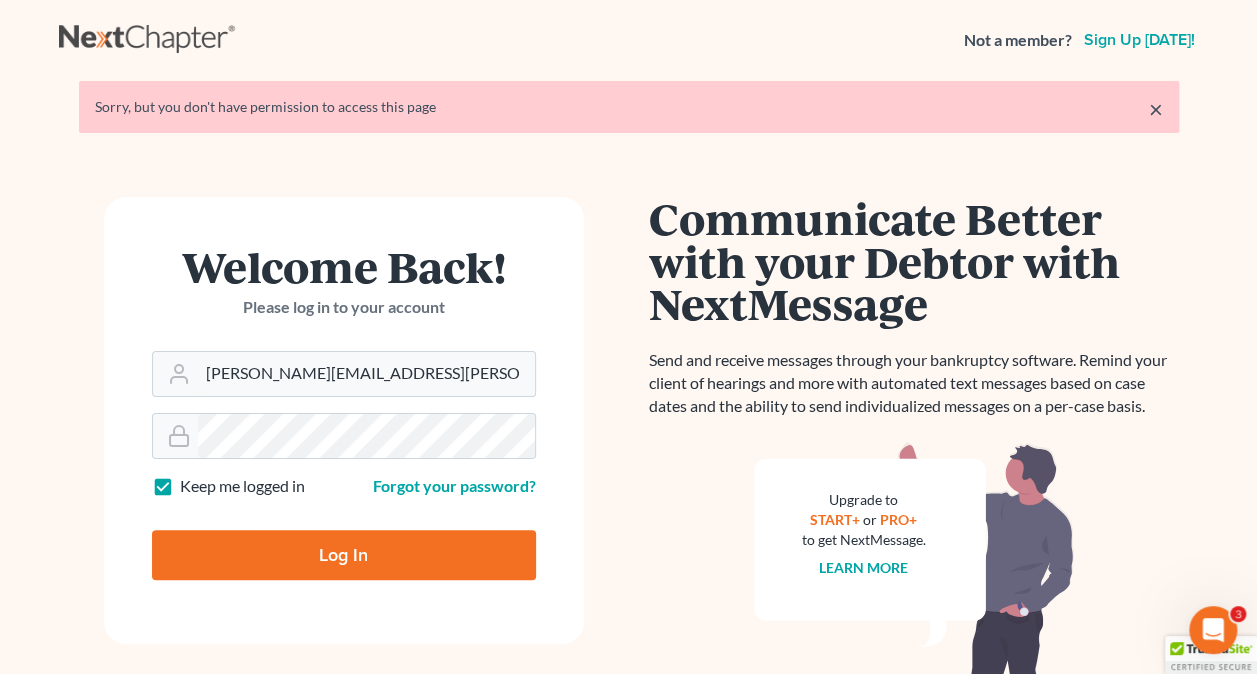 click on "Log In" at bounding box center [344, 555] 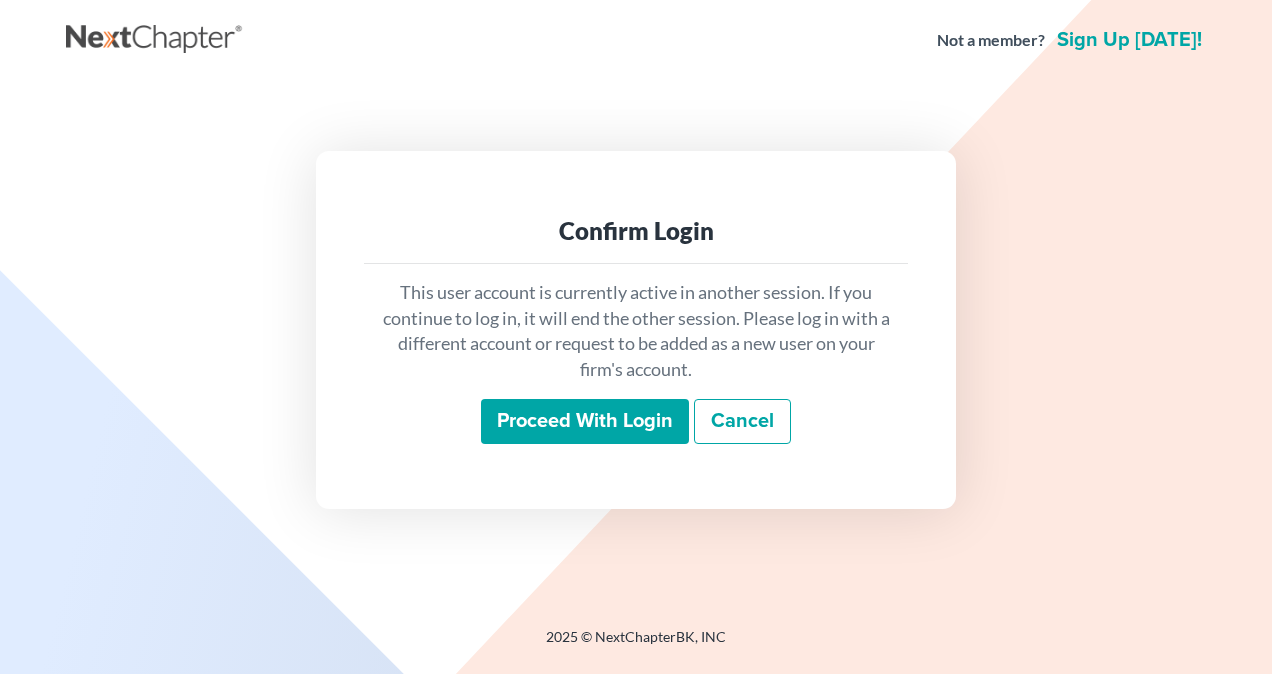 scroll, scrollTop: 0, scrollLeft: 0, axis: both 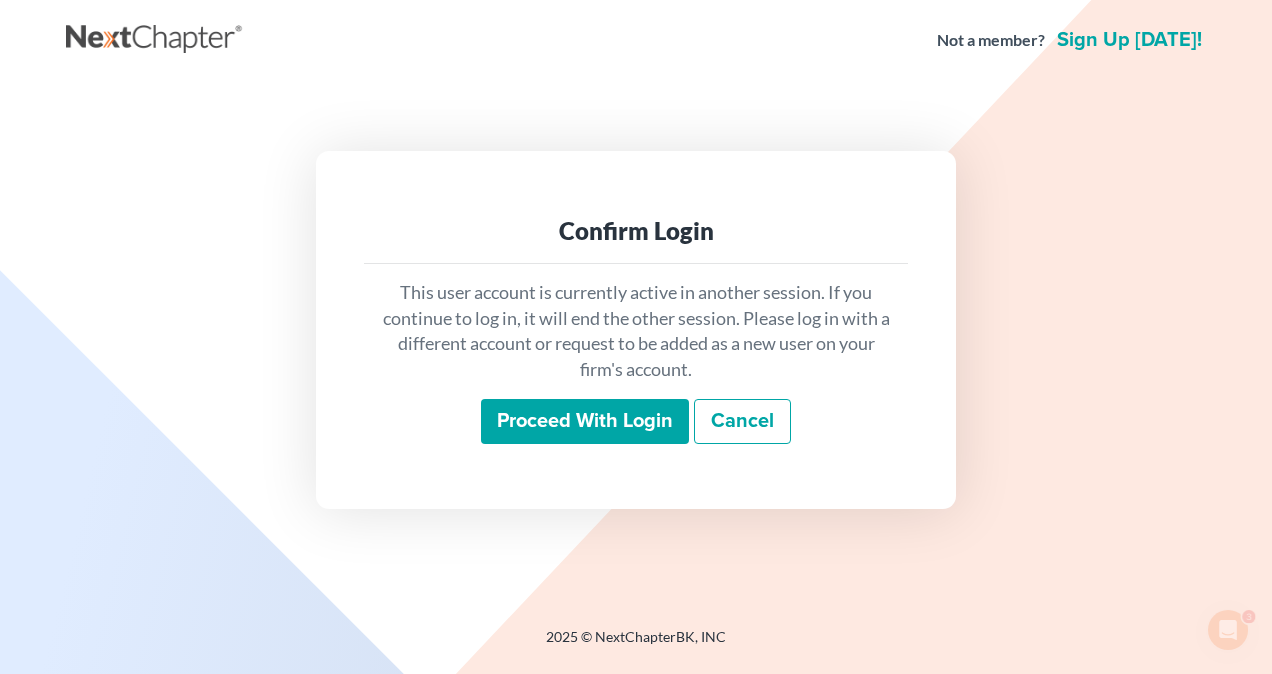 click on "Proceed with login" at bounding box center (585, 422) 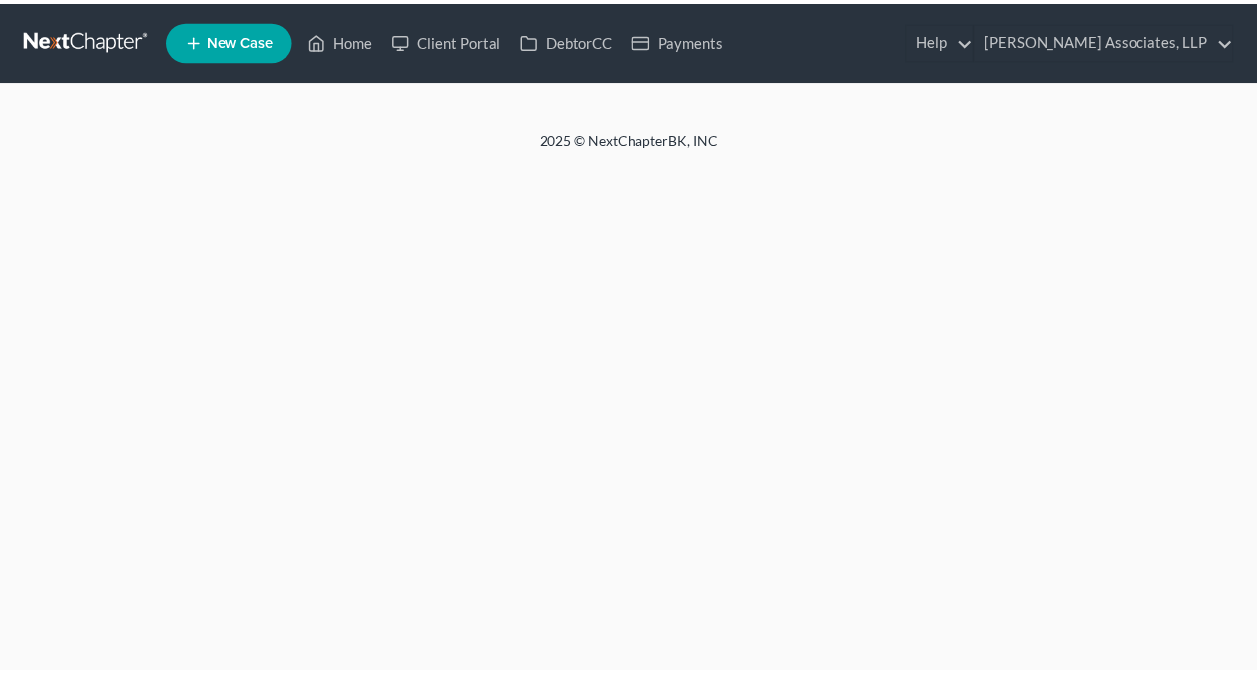 scroll, scrollTop: 0, scrollLeft: 0, axis: both 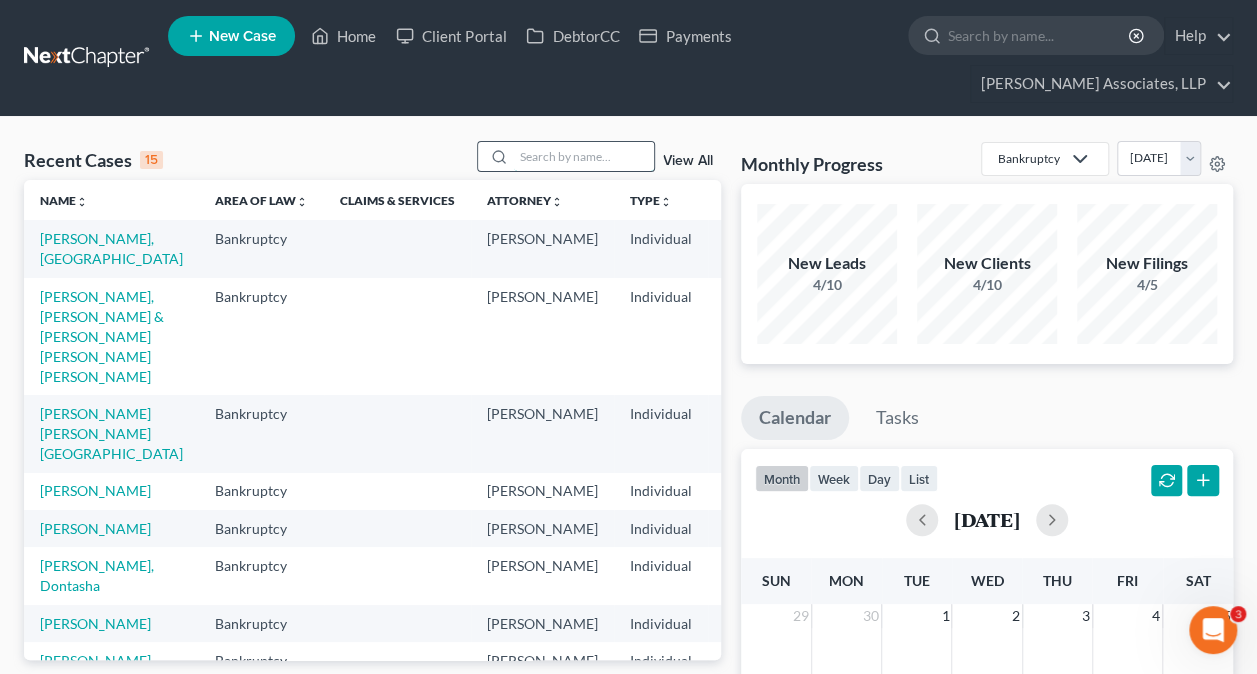 click at bounding box center [584, 156] 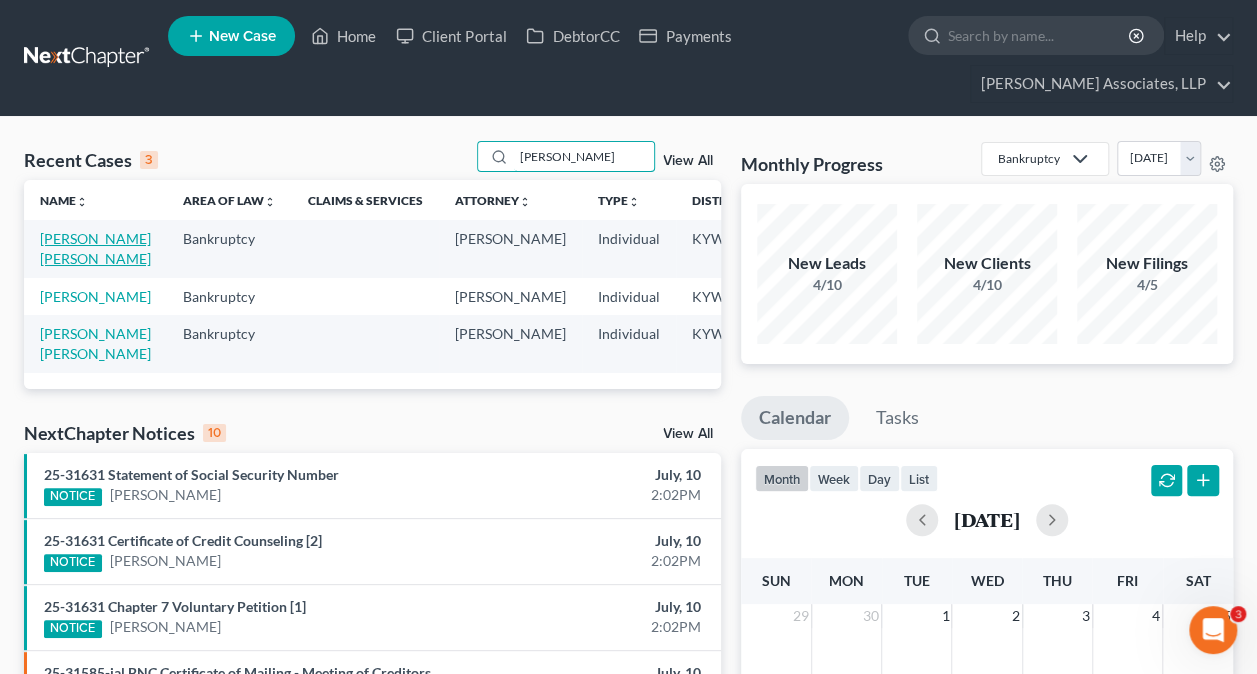 type on "jose" 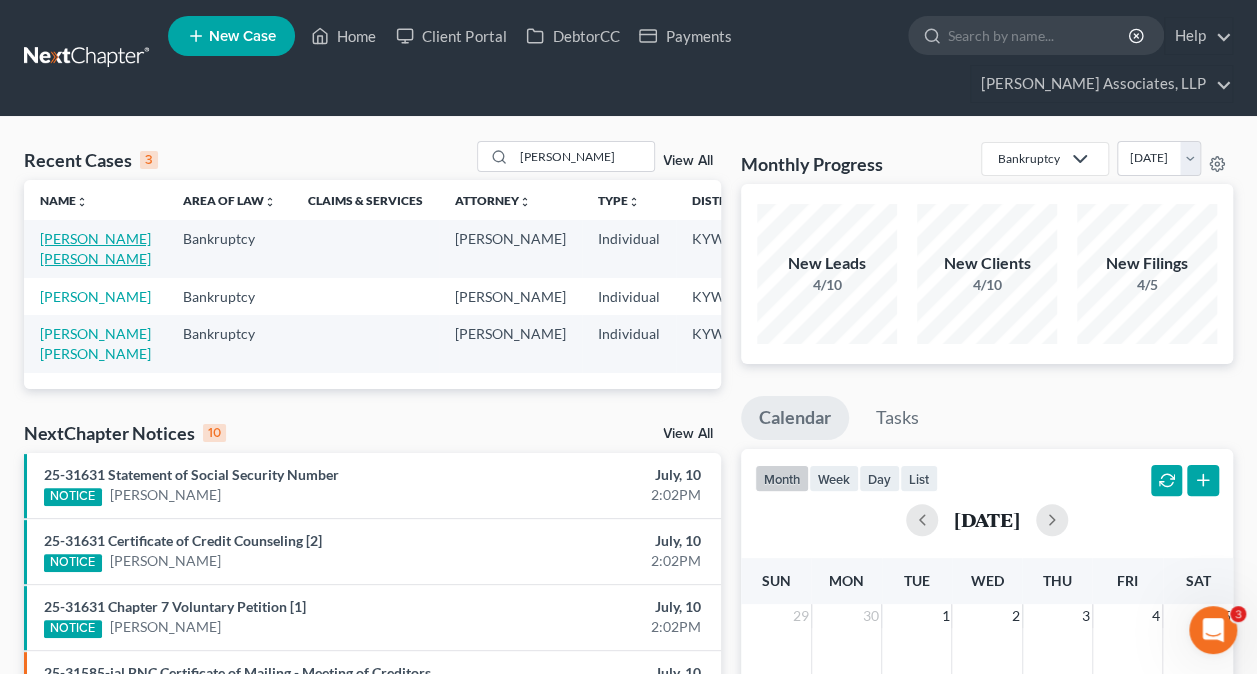 click on "Jorrin Rodriguez, Jose" at bounding box center (95, 248) 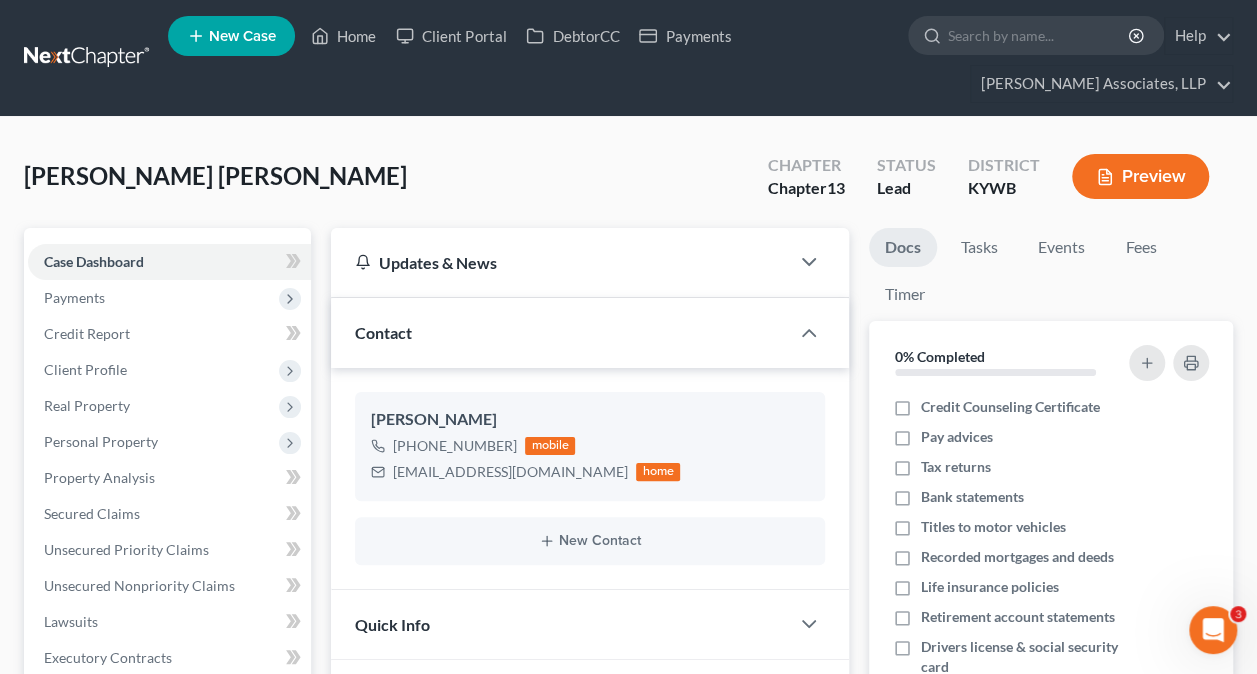 scroll, scrollTop: 589, scrollLeft: 0, axis: vertical 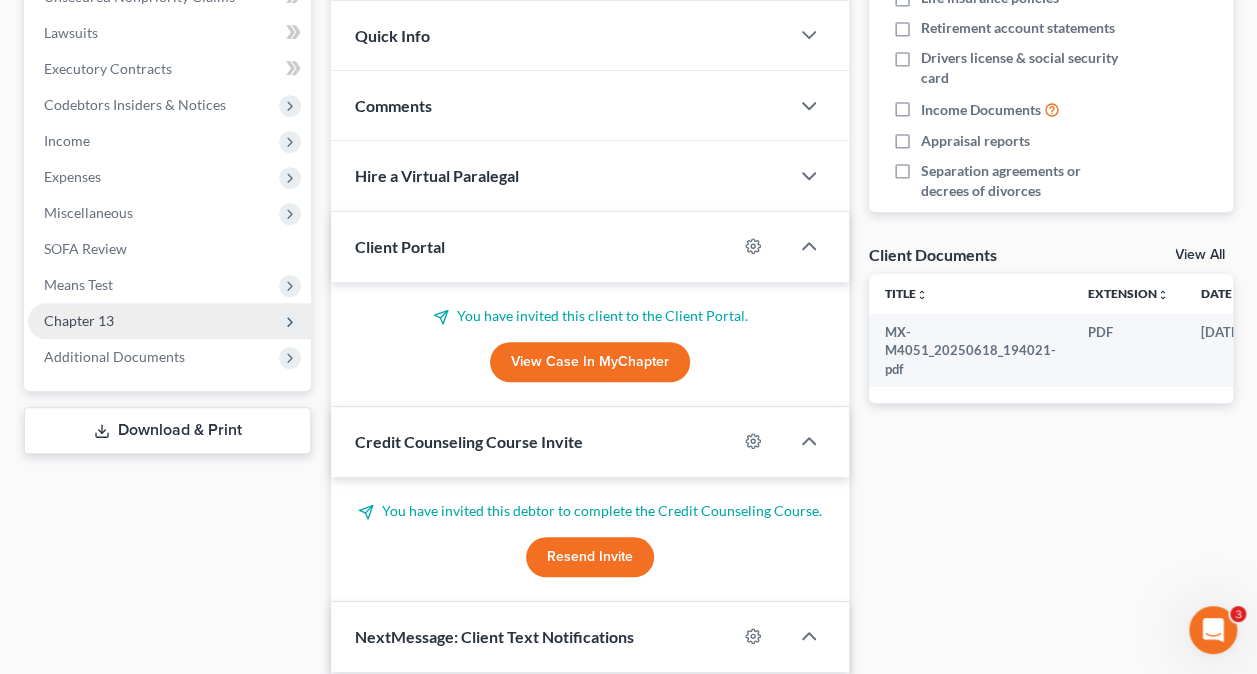 click on "Chapter 13" at bounding box center [169, 321] 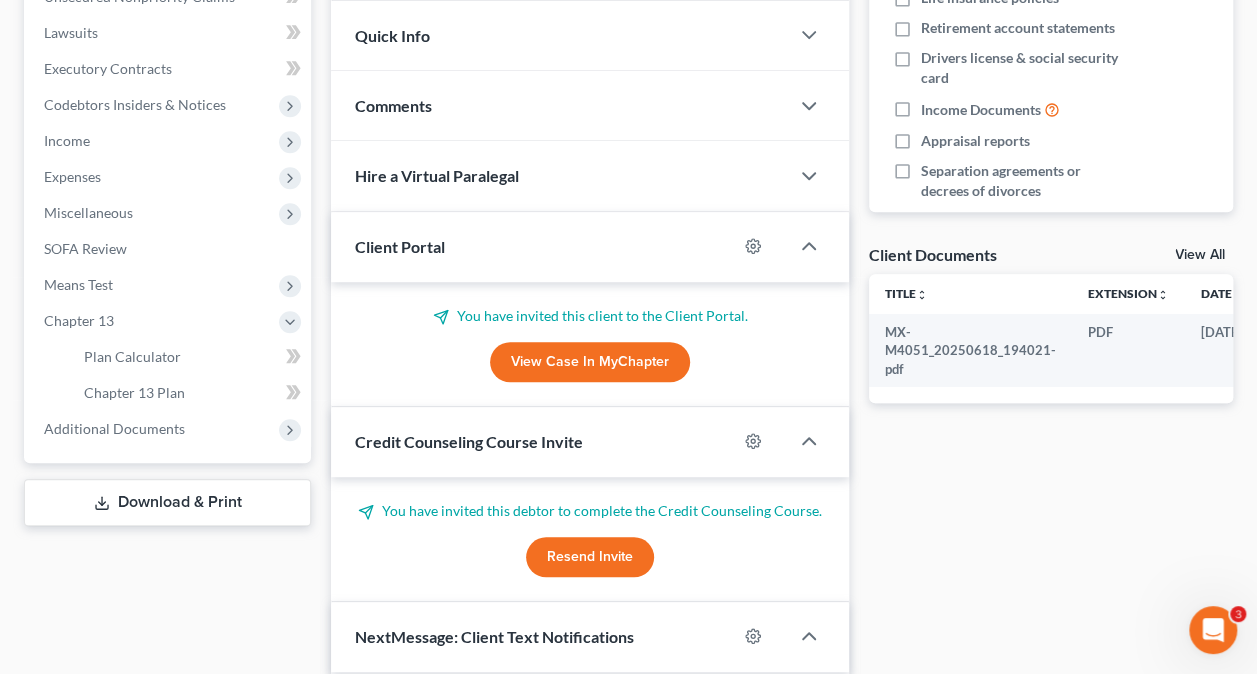 scroll, scrollTop: 0, scrollLeft: 0, axis: both 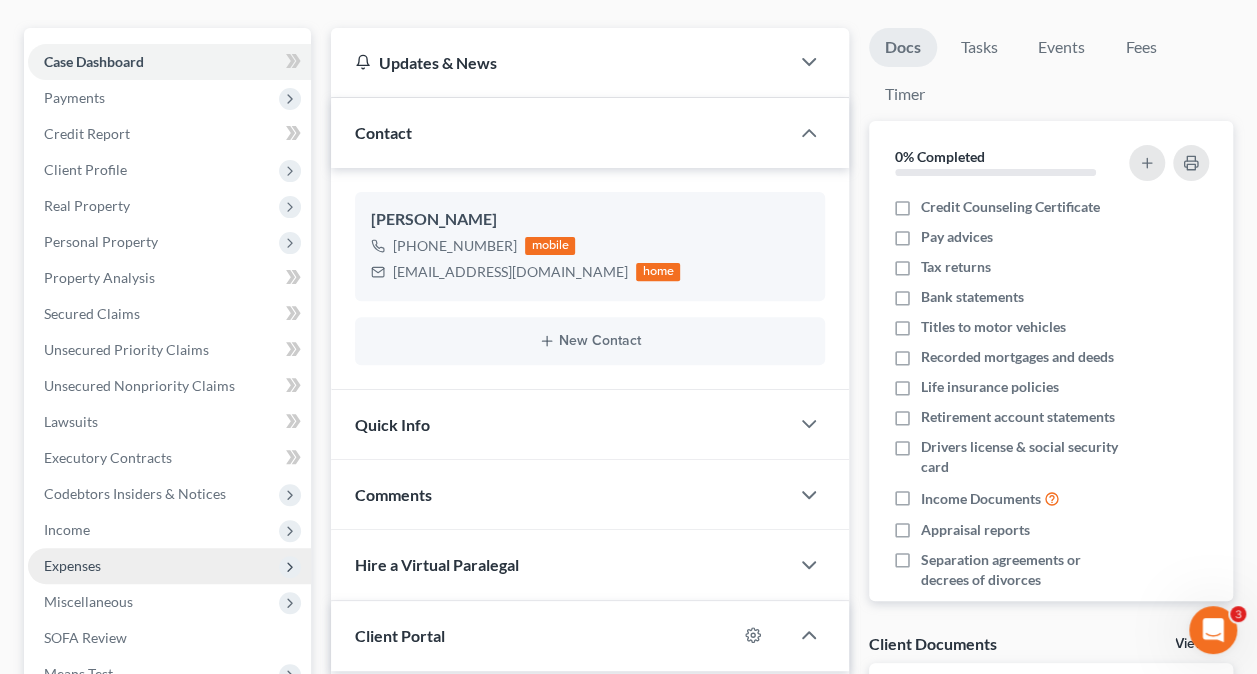 click on "Expenses" at bounding box center (72, 565) 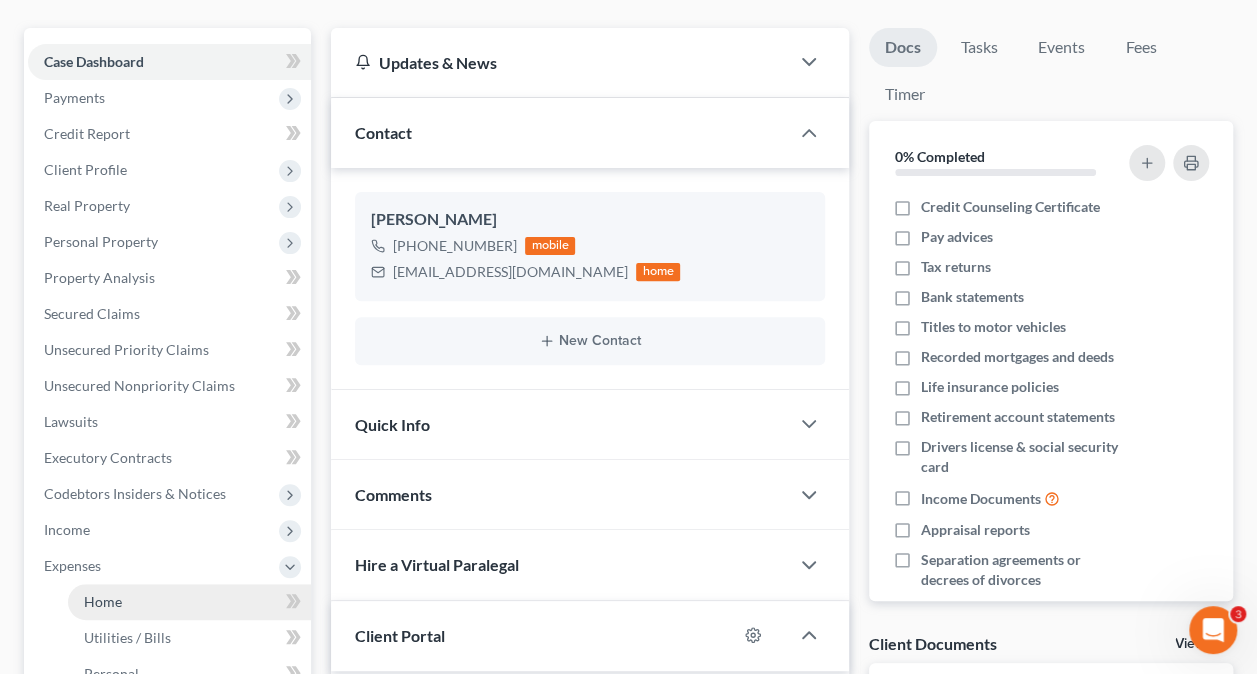 click on "Home" at bounding box center [103, 601] 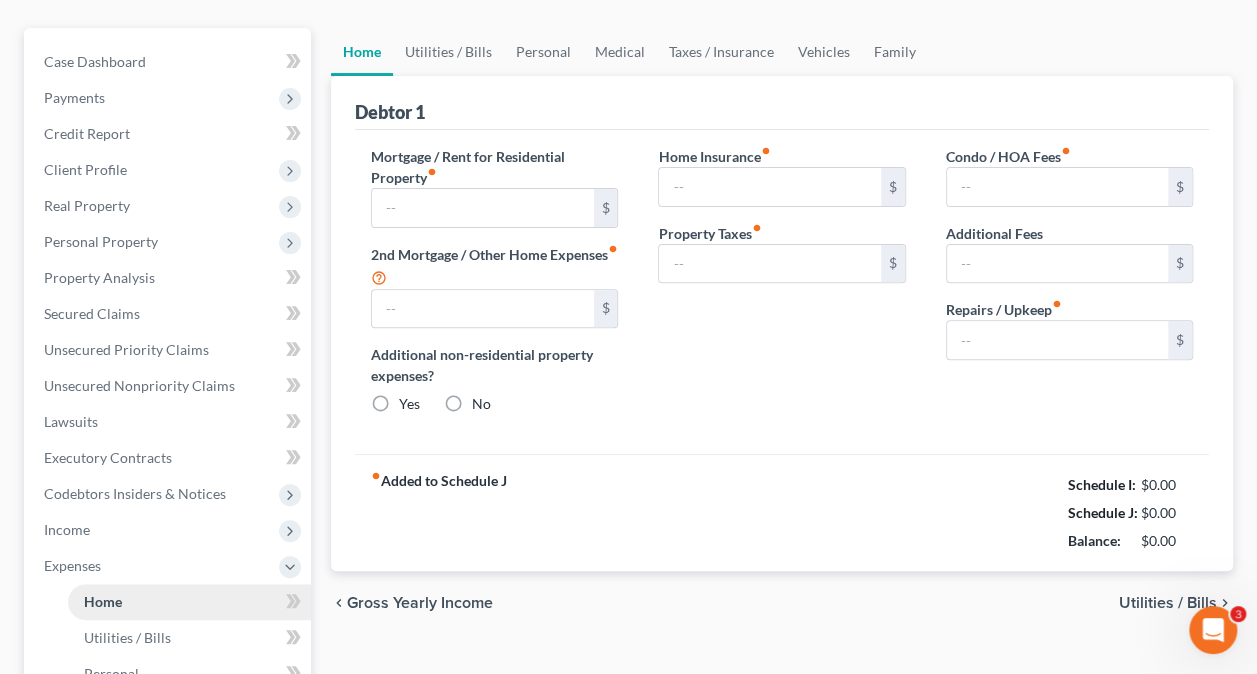 type on "1,306.00" 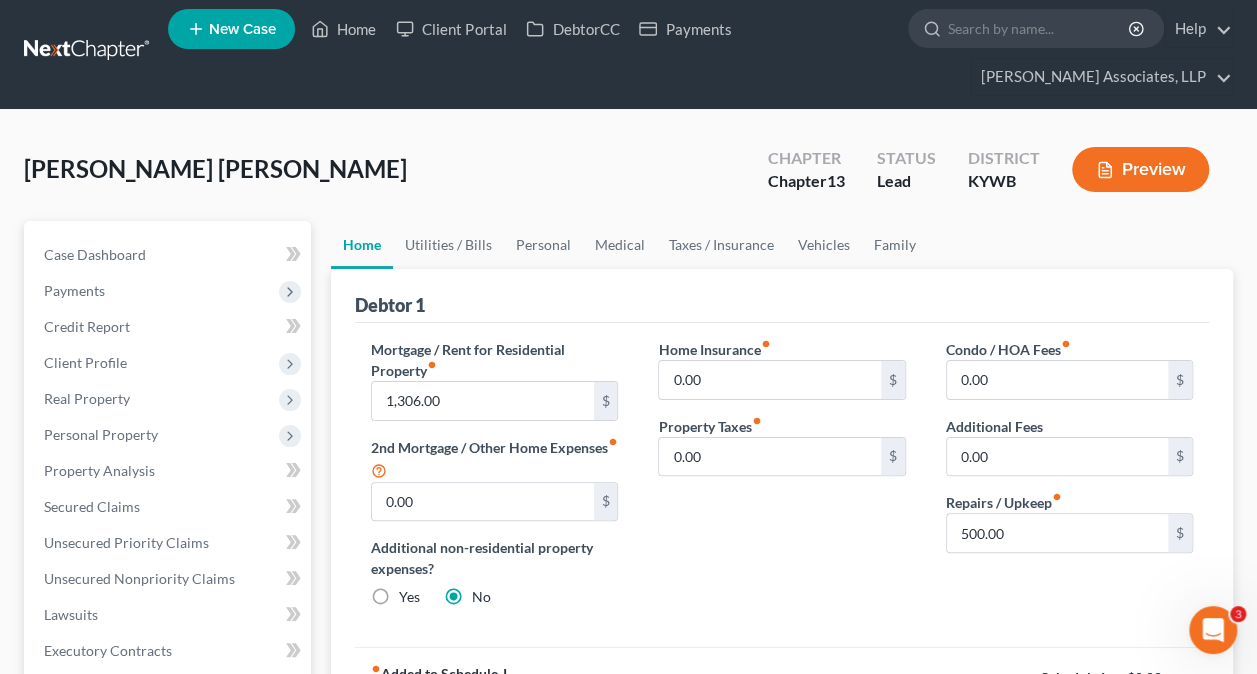 scroll, scrollTop: 0, scrollLeft: 0, axis: both 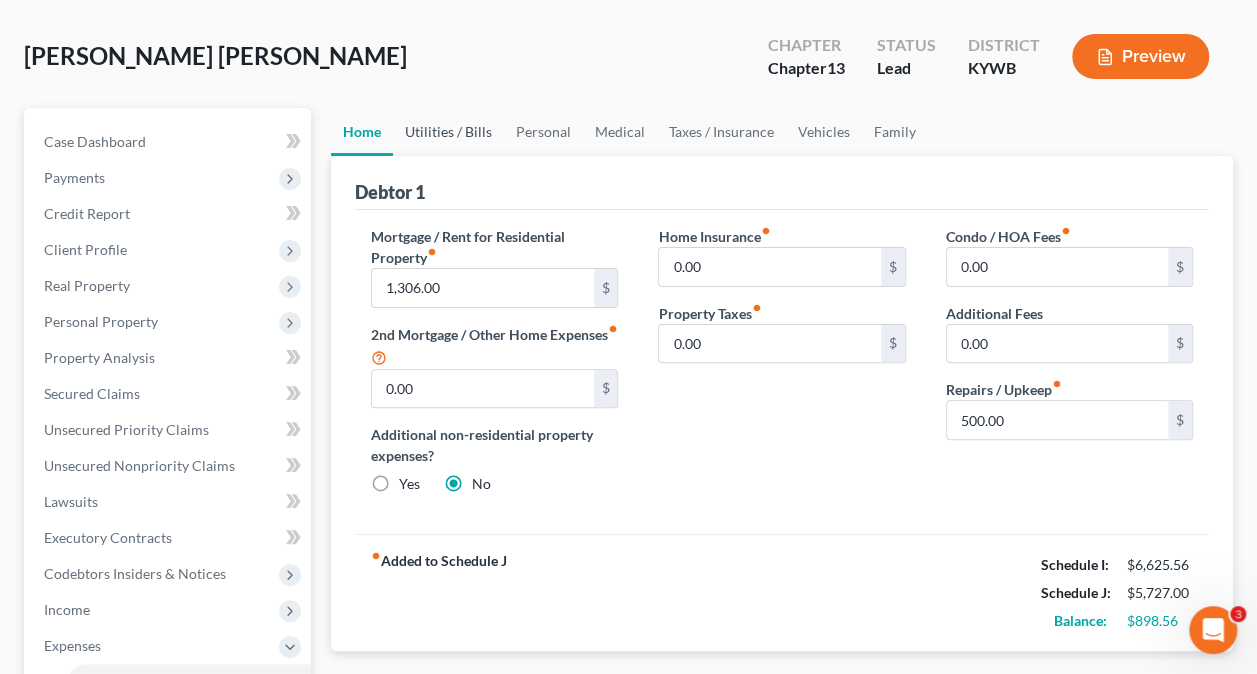 click on "Utilities / Bills" at bounding box center (448, 132) 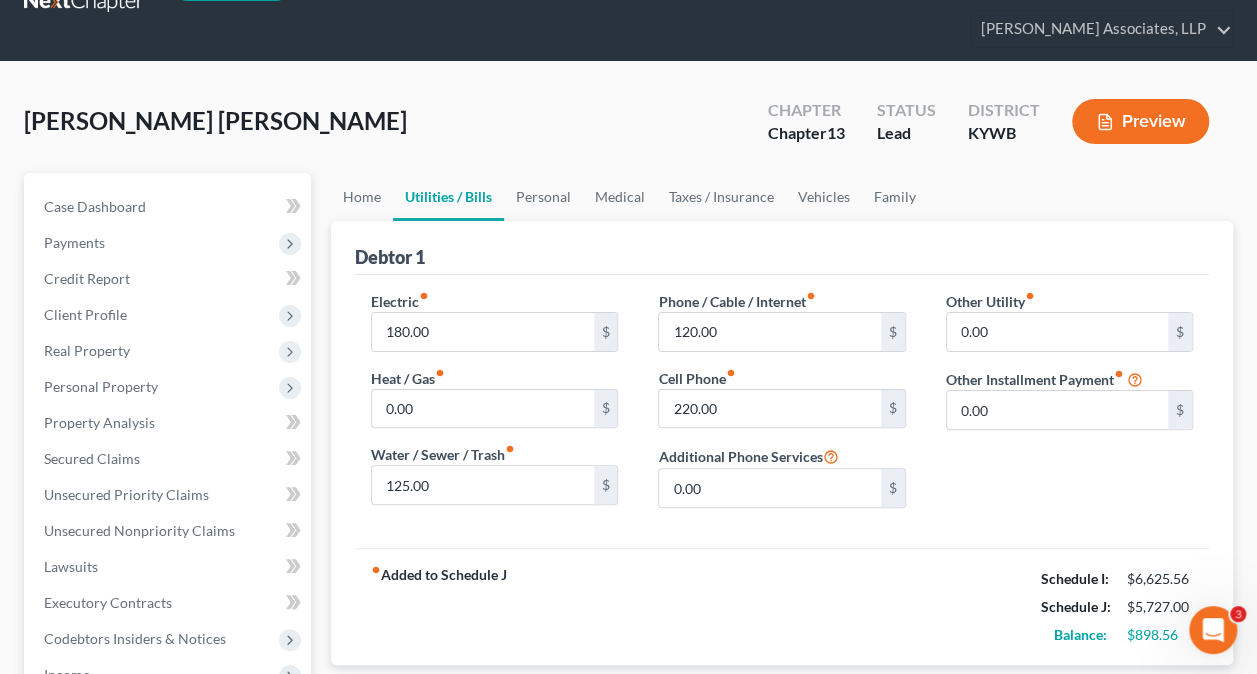 scroll, scrollTop: 0, scrollLeft: 0, axis: both 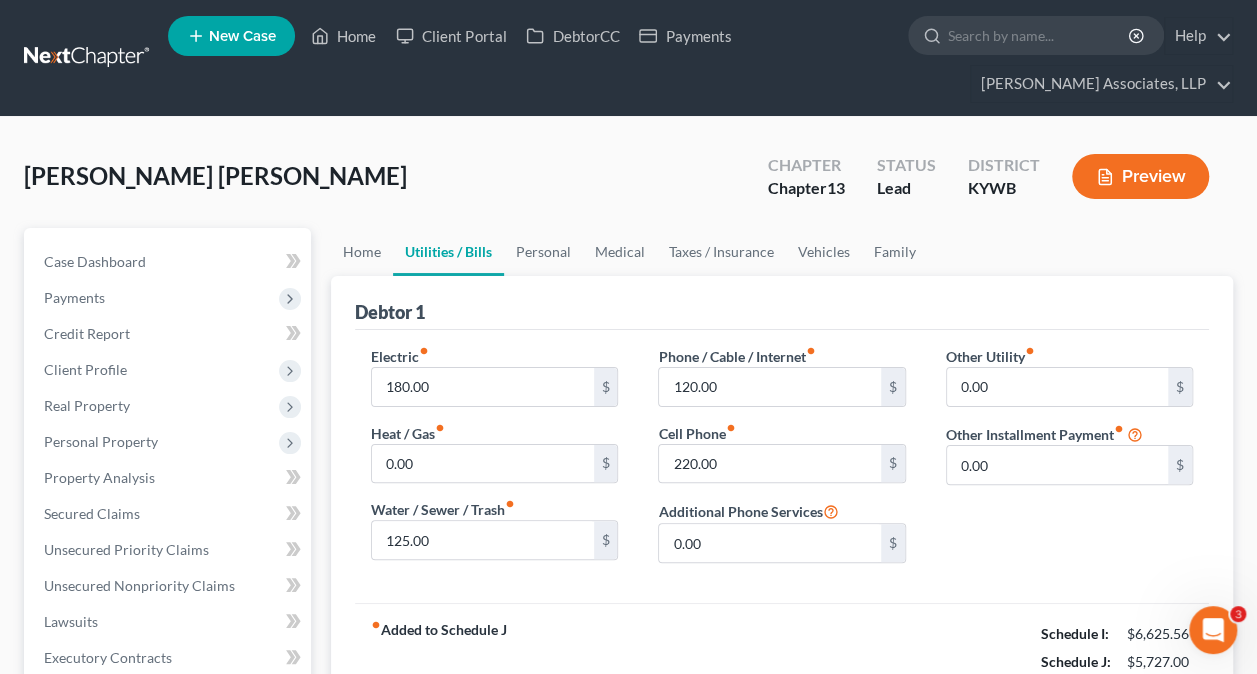 click on "Jorrin Rodriguez, Jose Upgraded Chapter Chapter  13 Status Lead District KYWB Preview Petition Navigation
Case Dashboard
Payments
Invoices
Payments
Payments
Credit Report
Home" at bounding box center (628, 726) 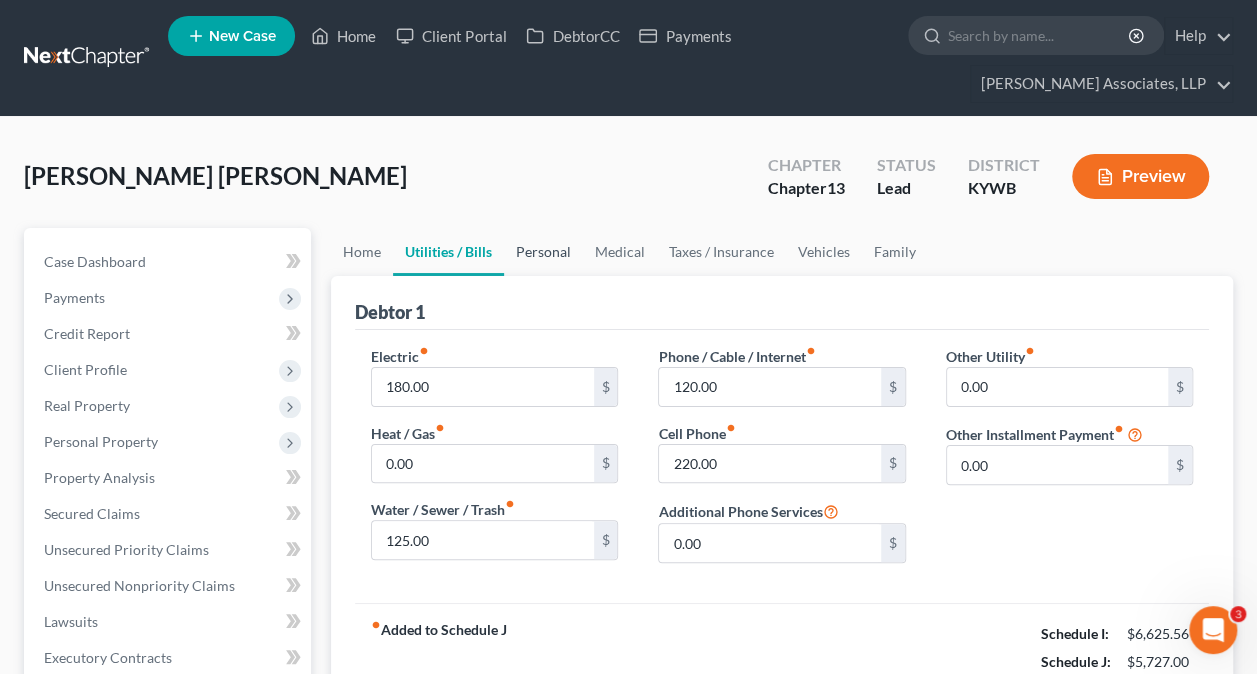 click on "Personal" at bounding box center [543, 252] 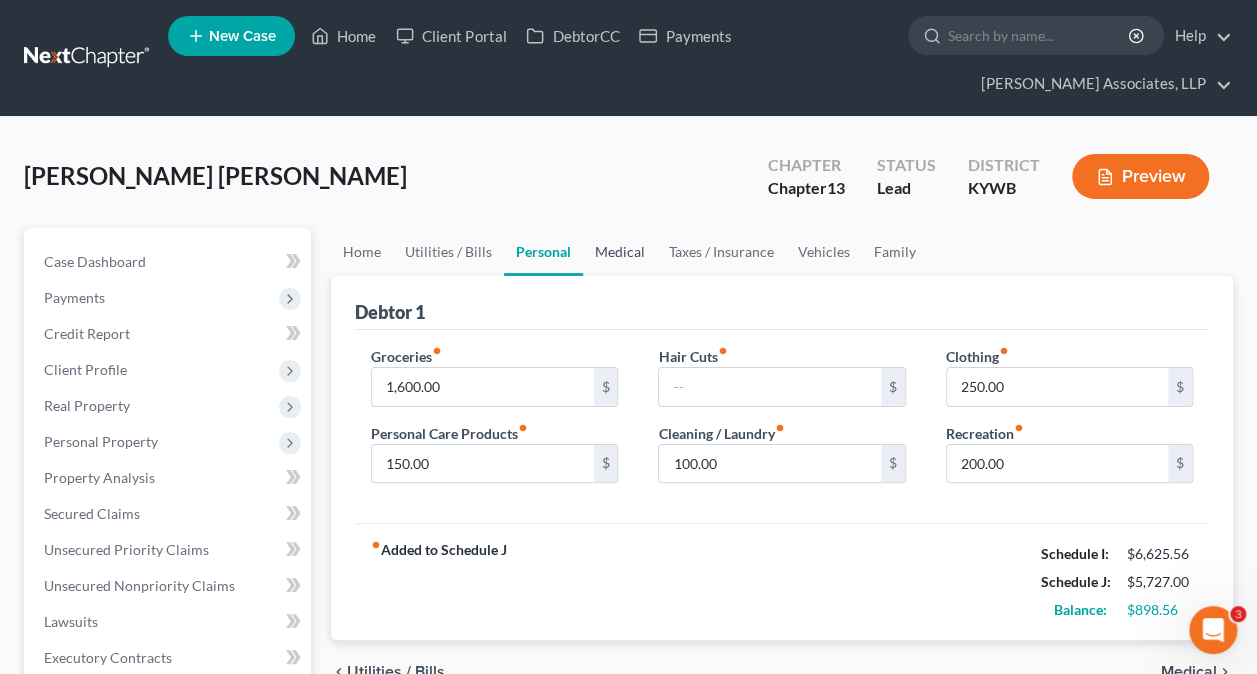 click on "Medical" at bounding box center (620, 252) 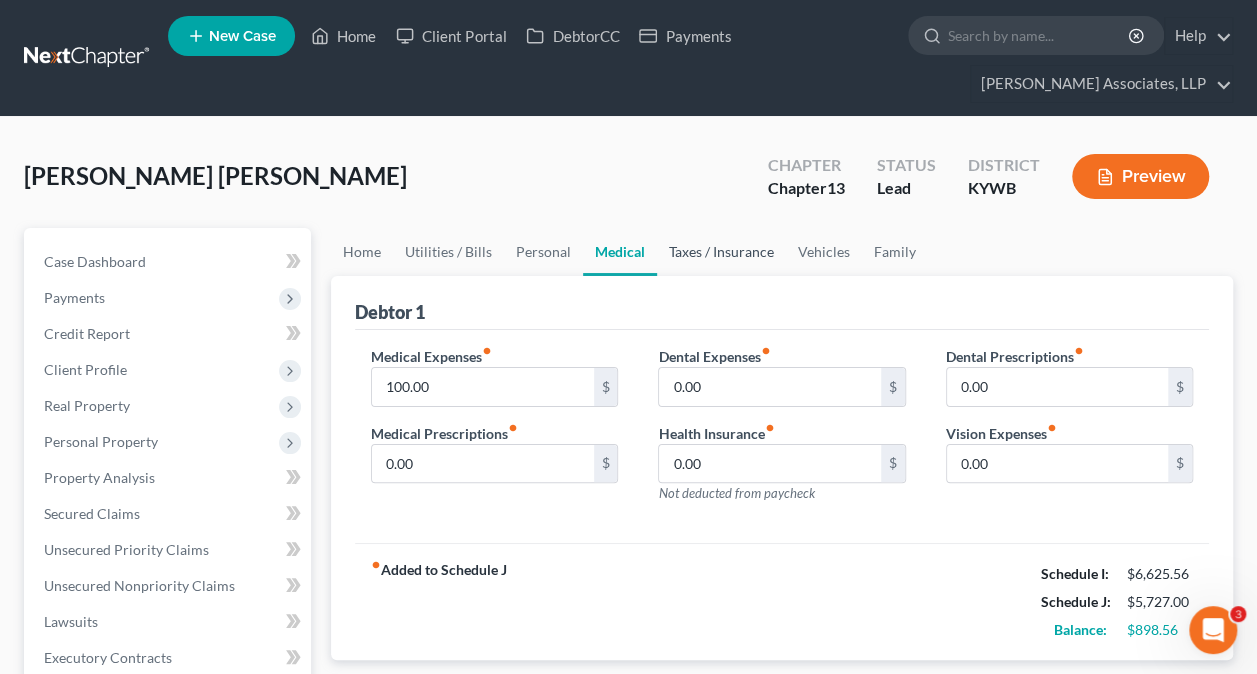 click on "Taxes / Insurance" at bounding box center (721, 252) 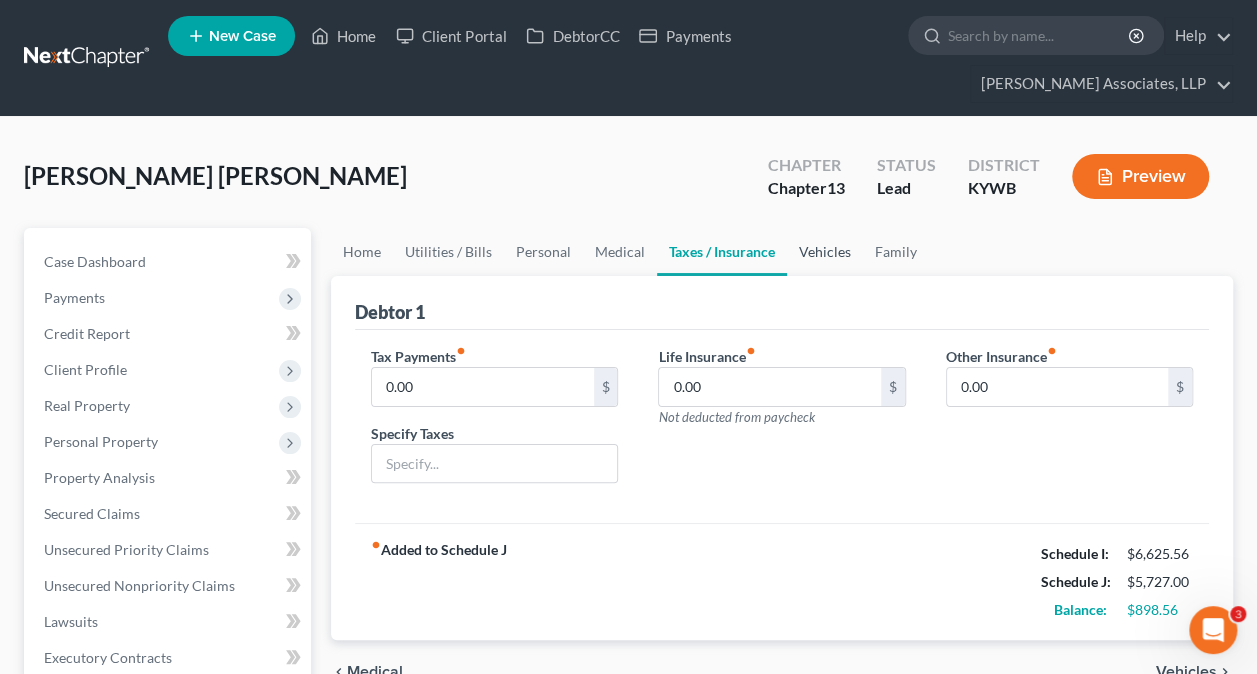 click on "Vehicles" at bounding box center [825, 252] 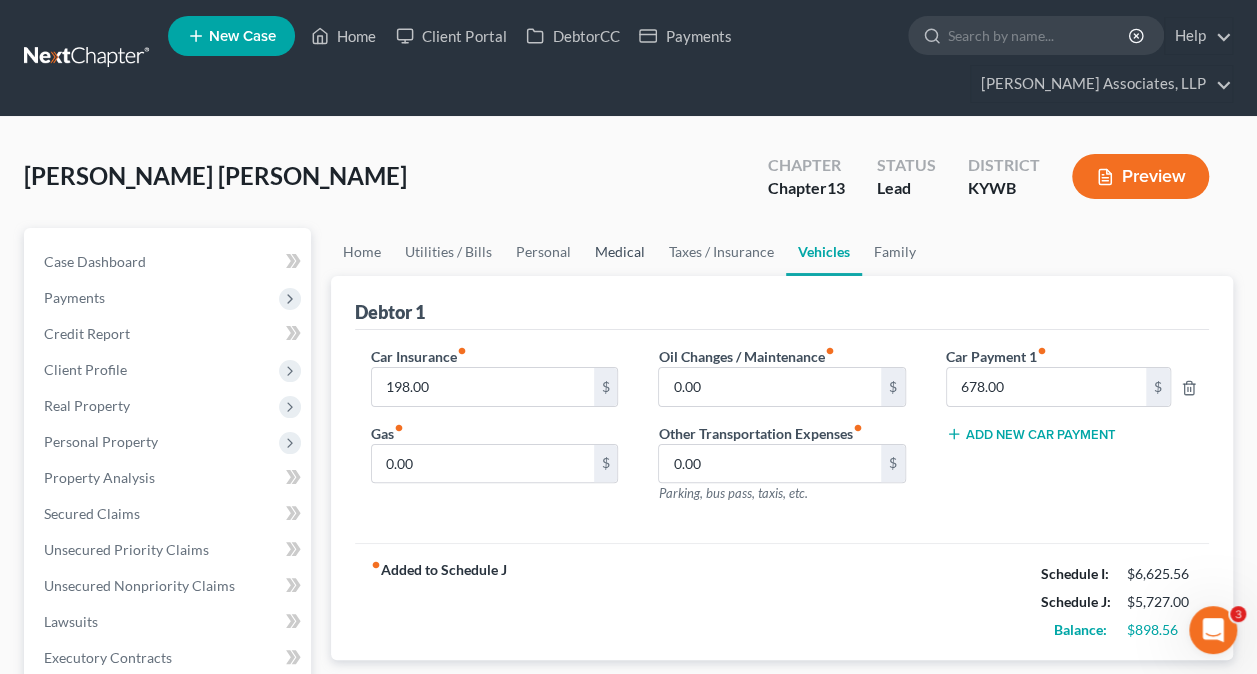 click on "Medical" at bounding box center (620, 252) 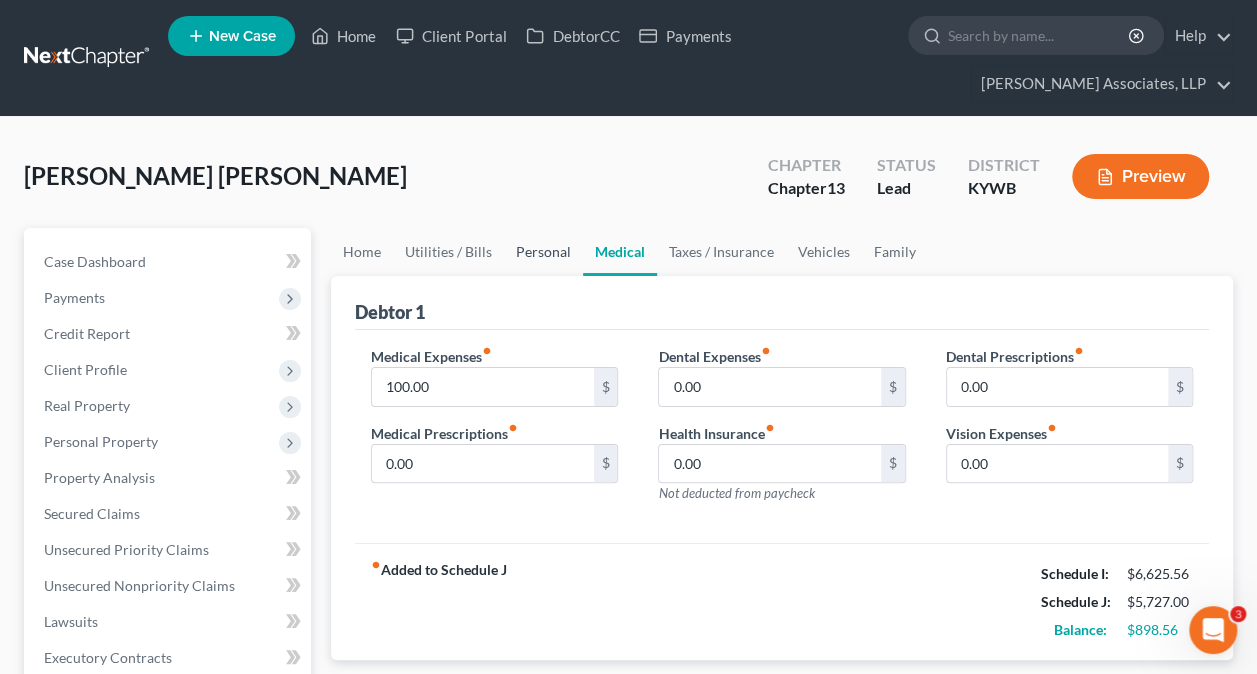 click on "Personal" at bounding box center [543, 252] 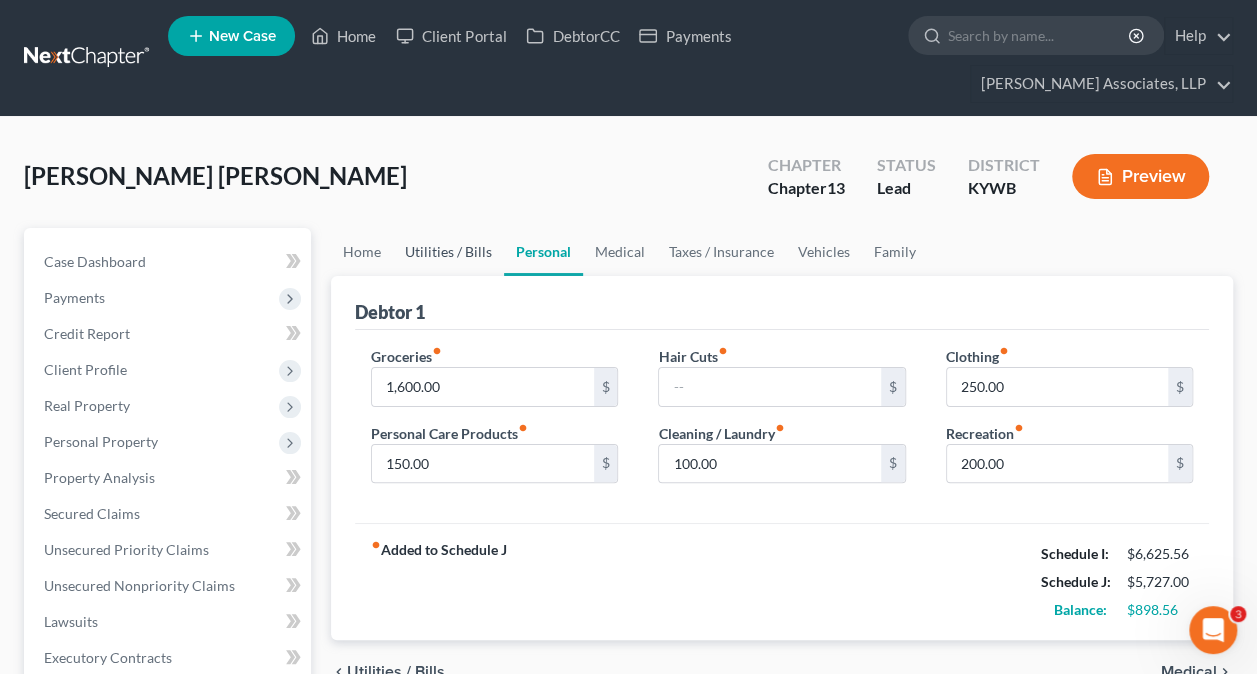 click on "Utilities / Bills" at bounding box center [448, 252] 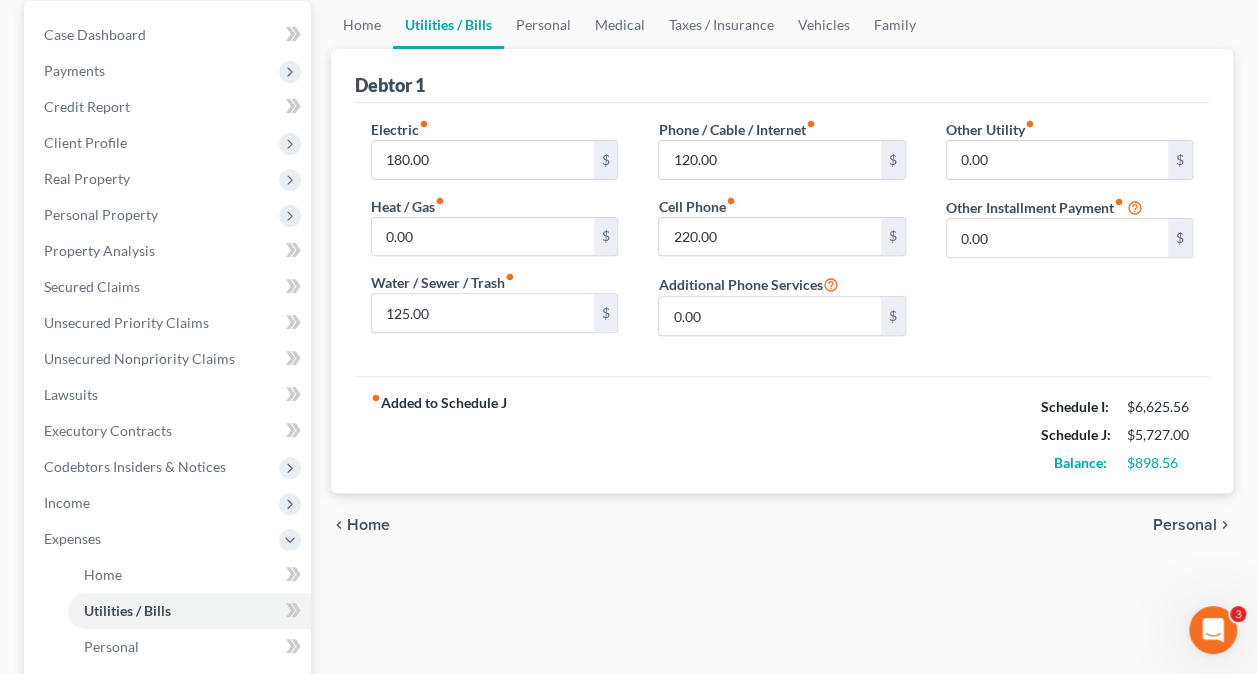 scroll, scrollTop: 240, scrollLeft: 0, axis: vertical 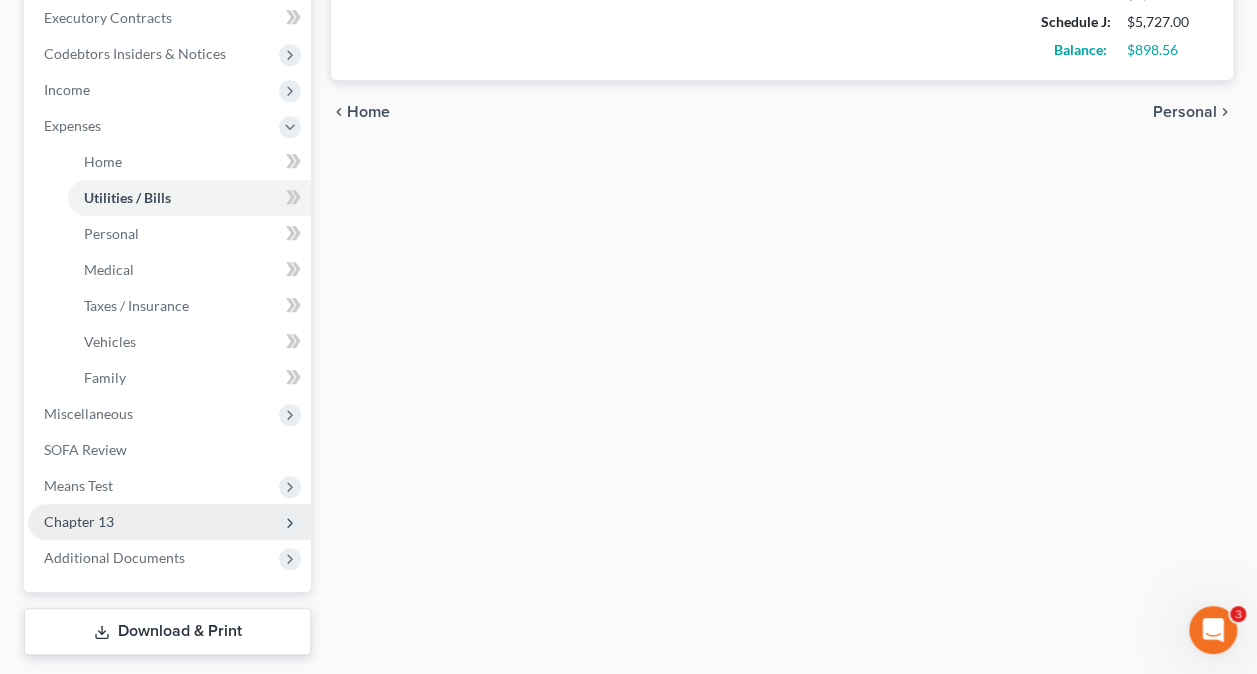 click on "Chapter 13" at bounding box center [79, 521] 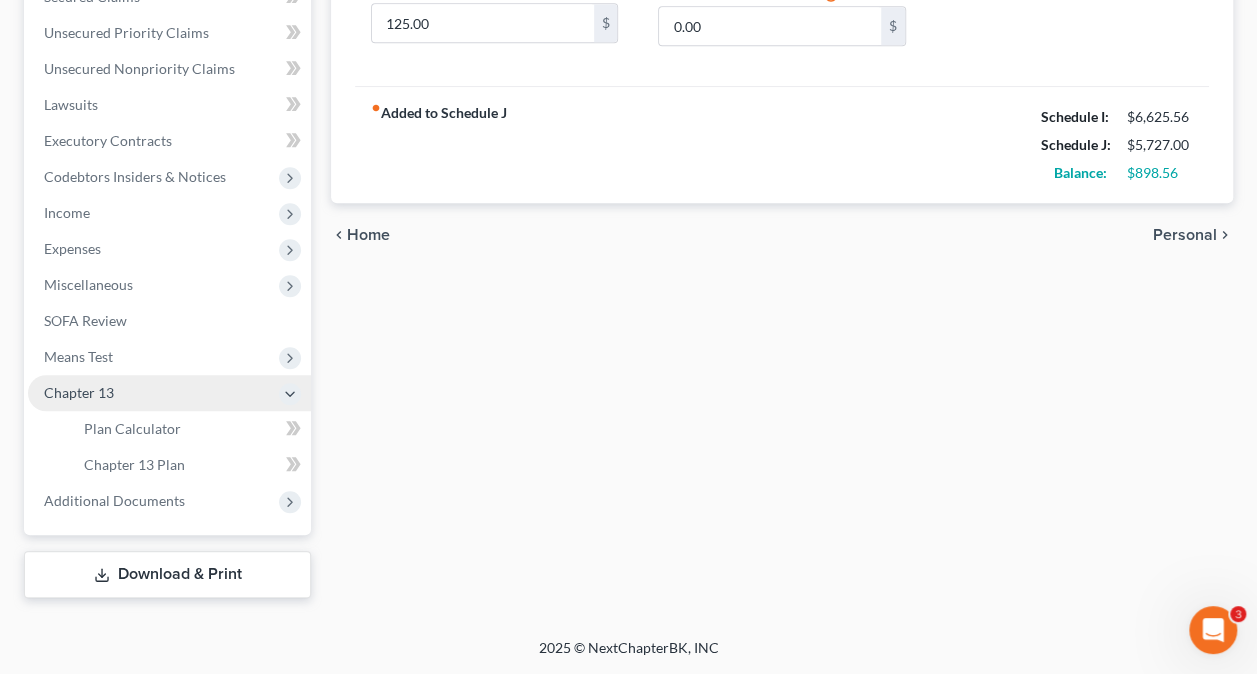 scroll, scrollTop: 514, scrollLeft: 0, axis: vertical 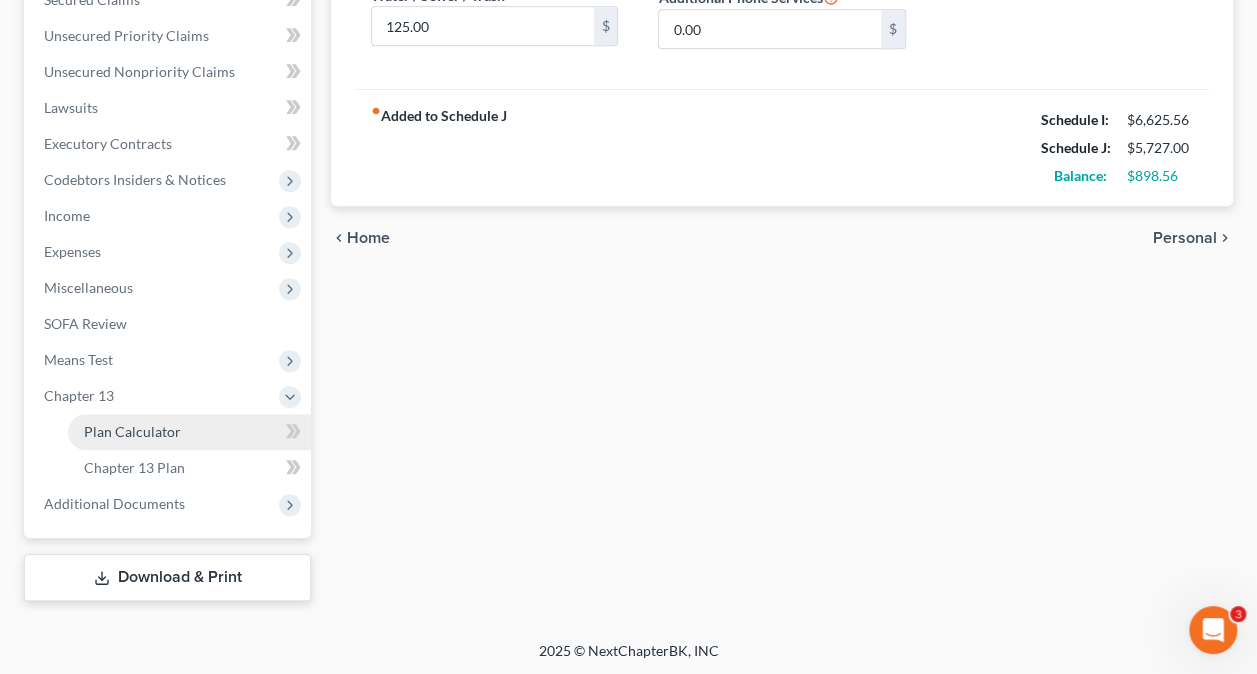 click on "Plan Calculator" at bounding box center (132, 431) 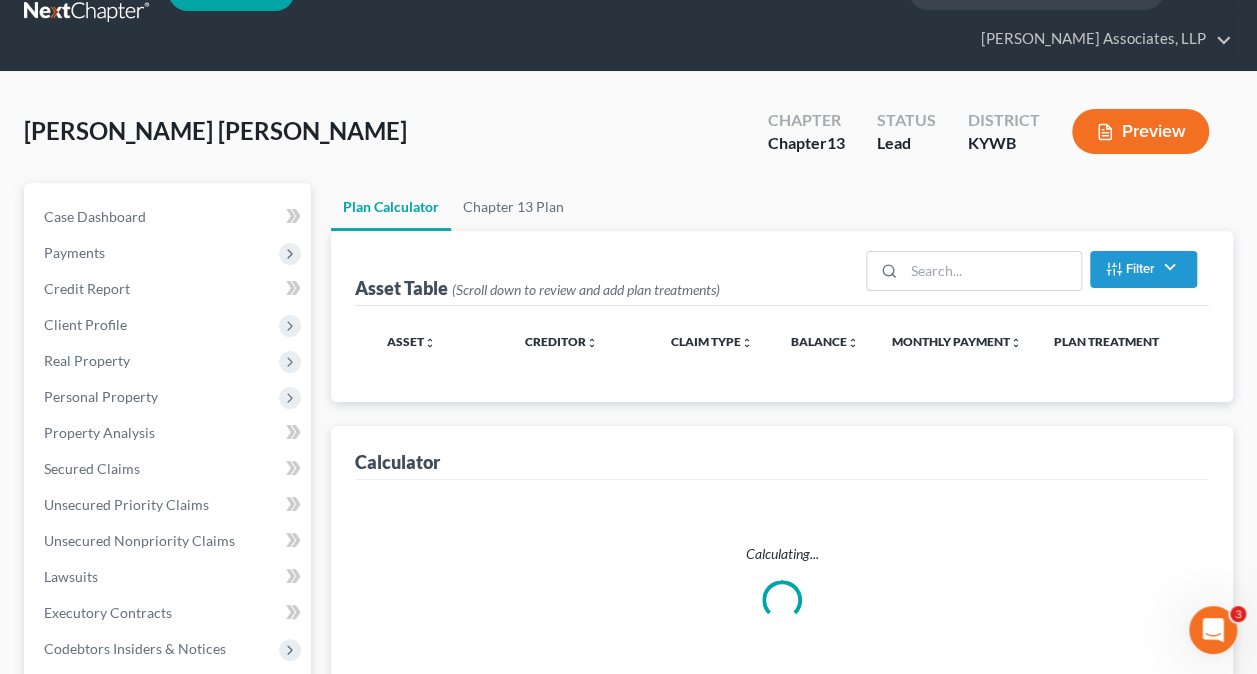 scroll, scrollTop: 0, scrollLeft: 0, axis: both 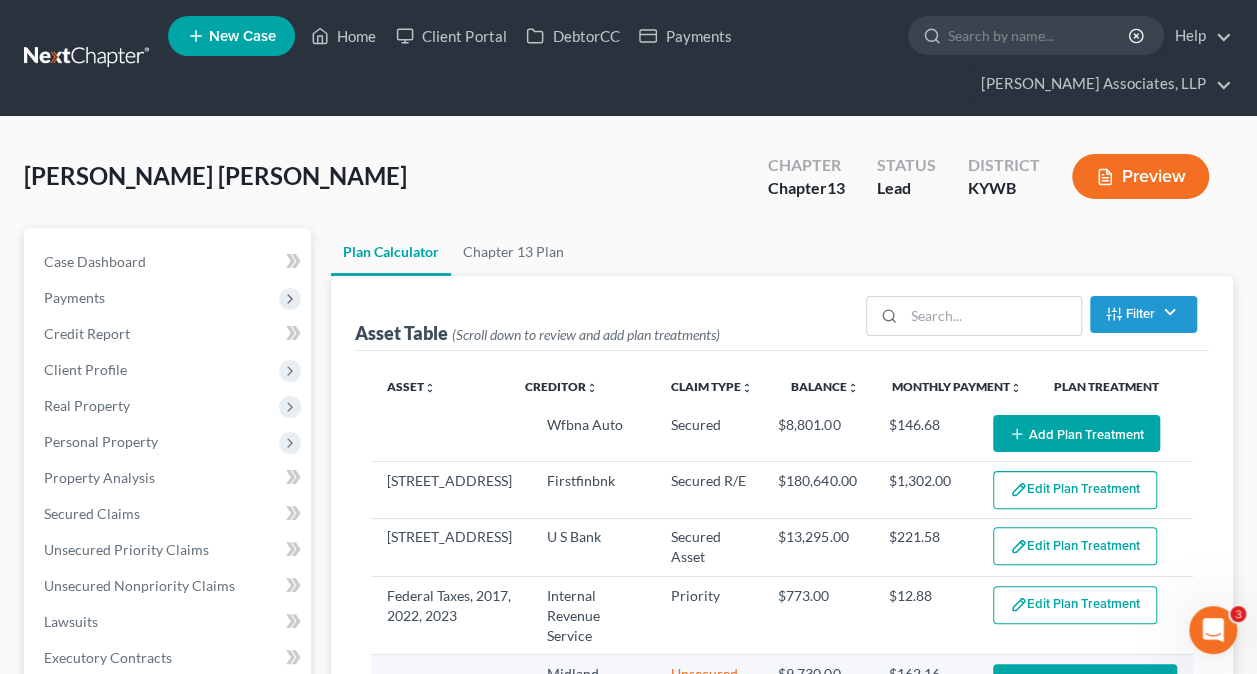 select on "59" 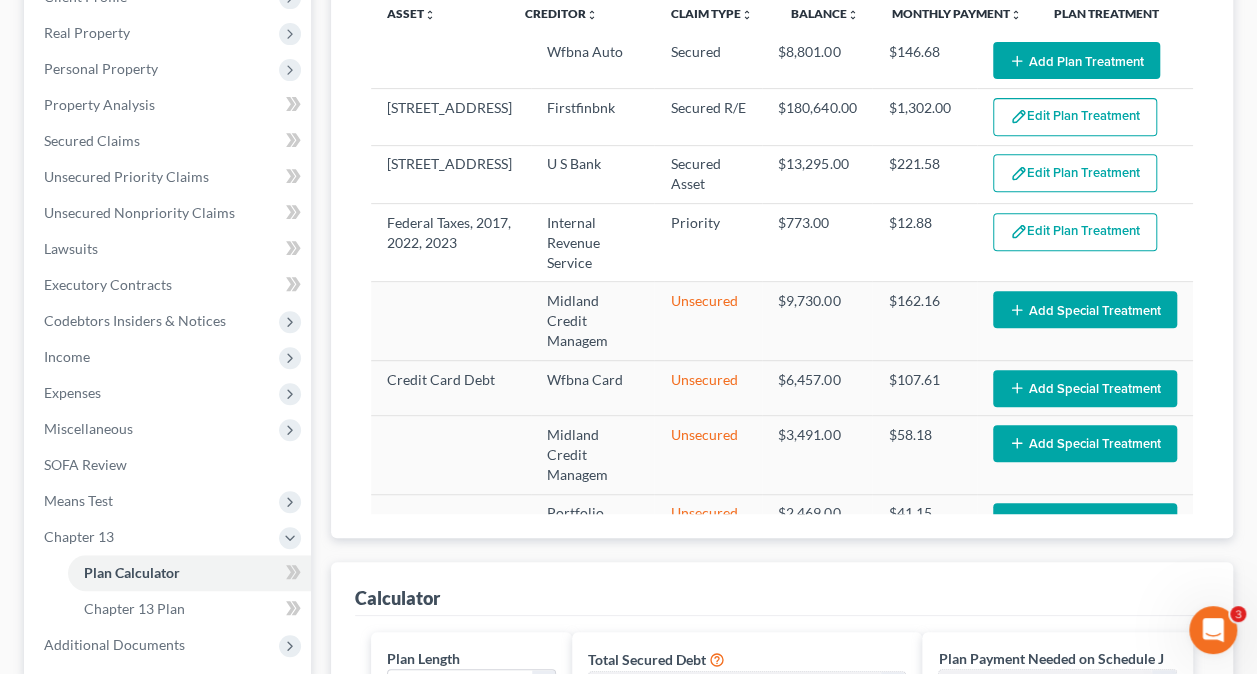 scroll, scrollTop: 360, scrollLeft: 0, axis: vertical 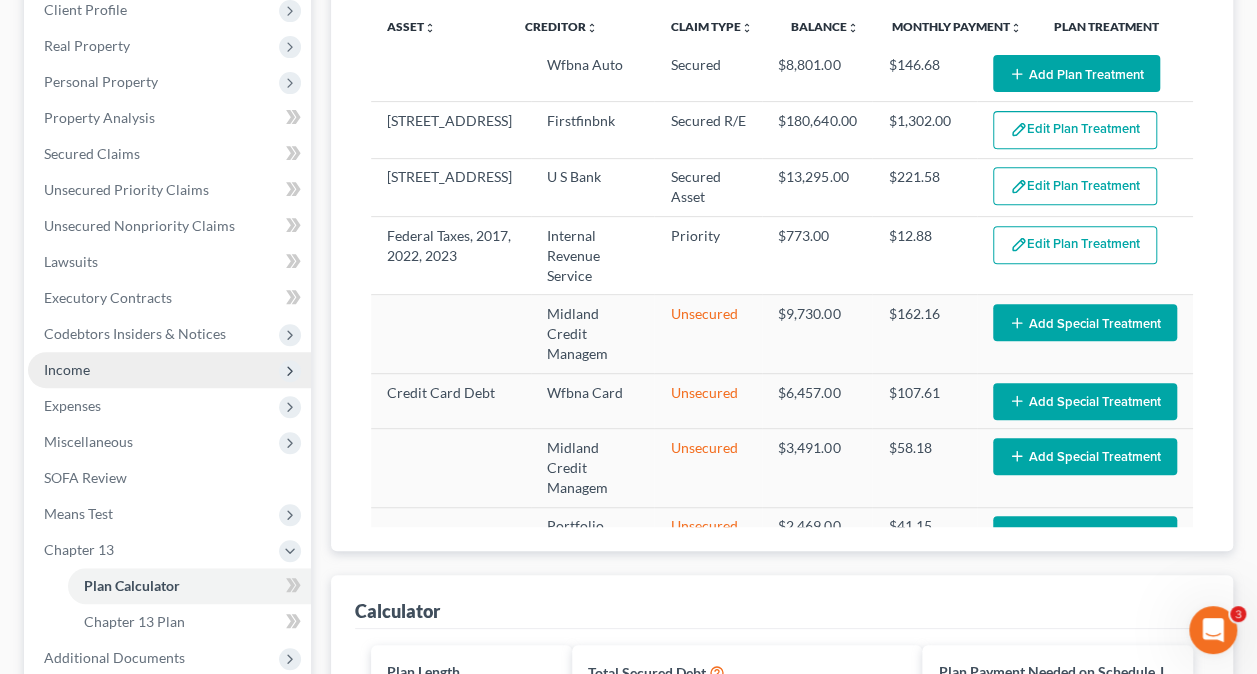 click on "Income" at bounding box center [67, 369] 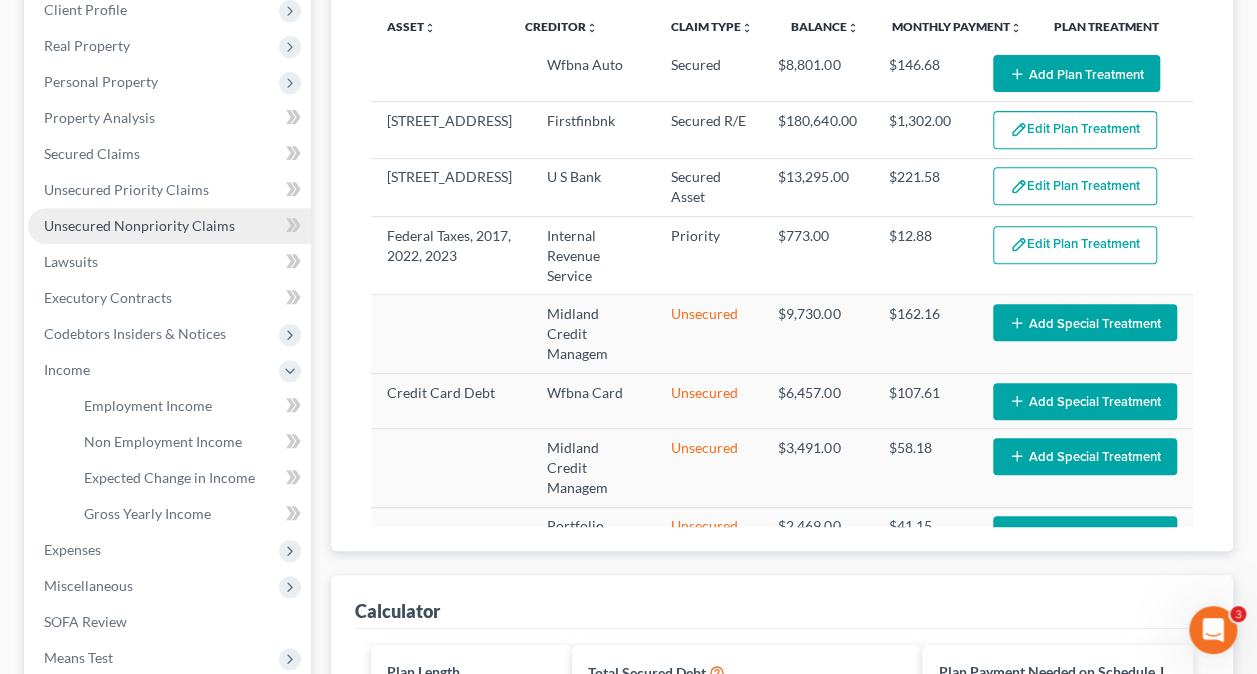 click on "Unsecured Nonpriority Claims" at bounding box center (139, 225) 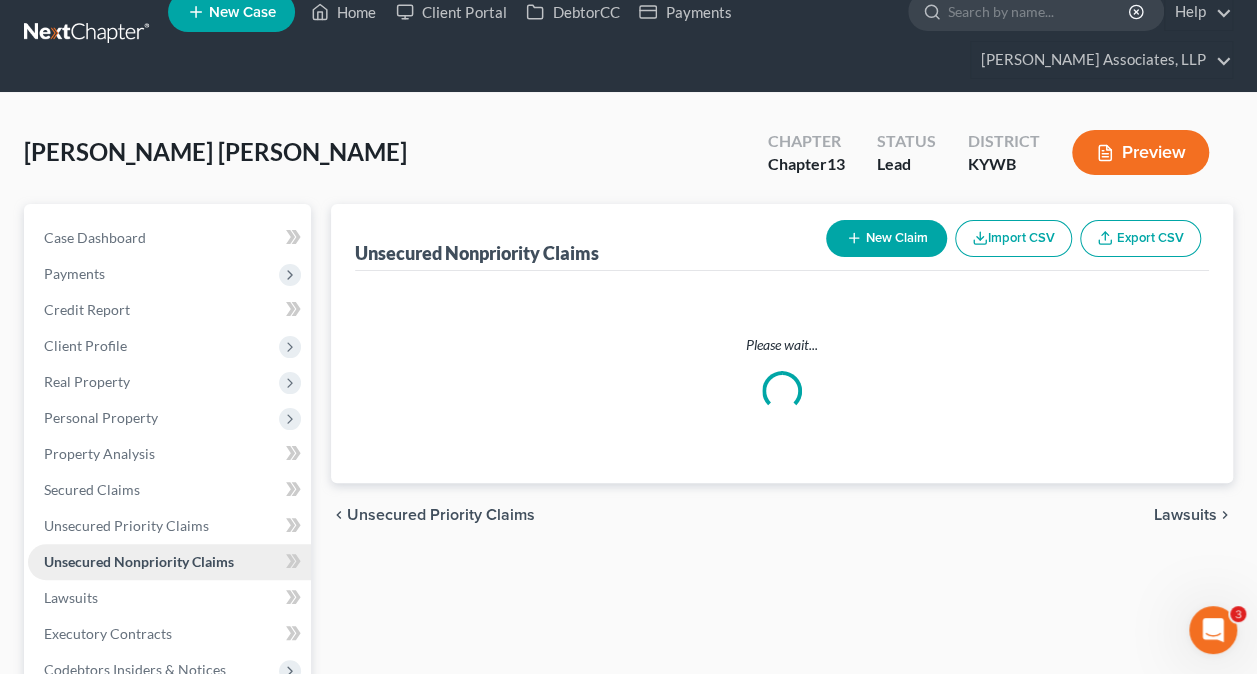 scroll, scrollTop: 0, scrollLeft: 0, axis: both 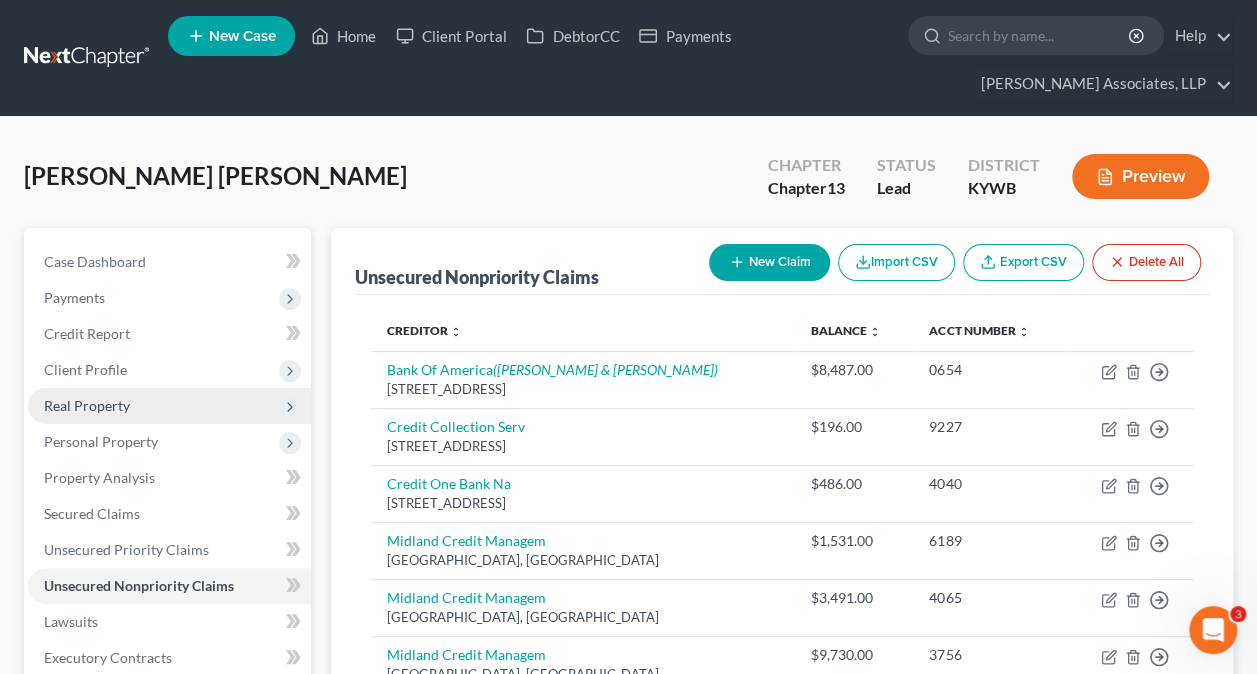 click on "Real Property" at bounding box center (169, 406) 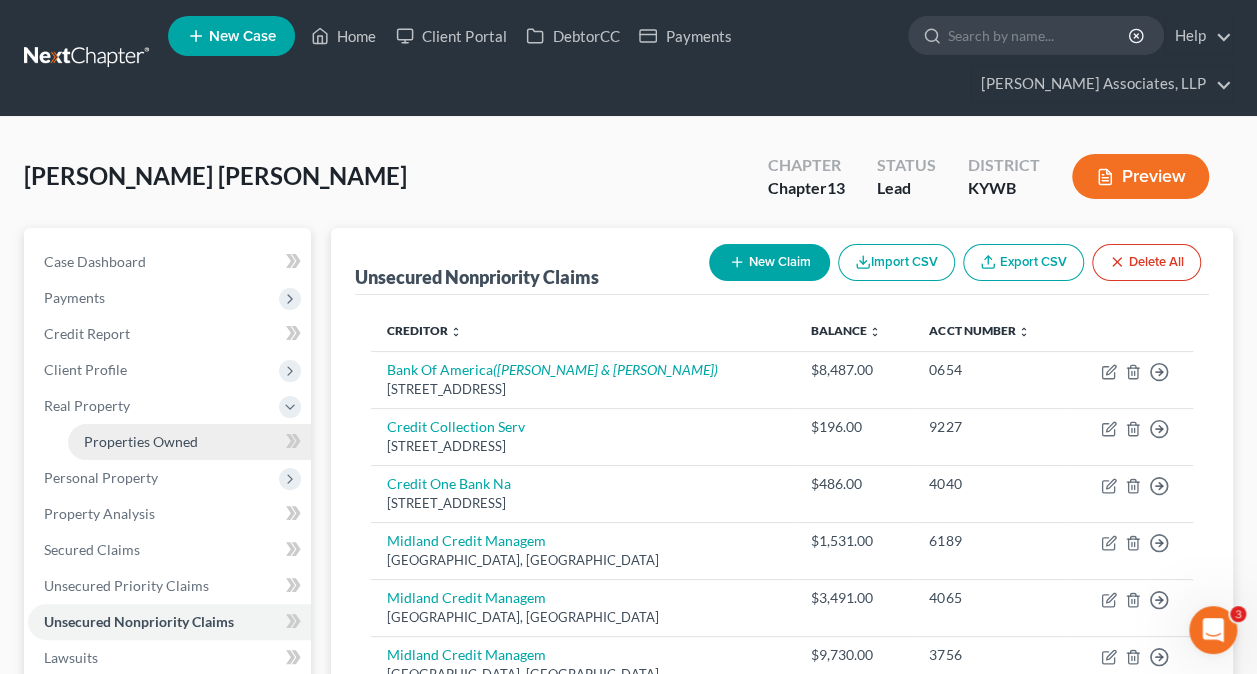 click on "Properties Owned" at bounding box center [141, 441] 